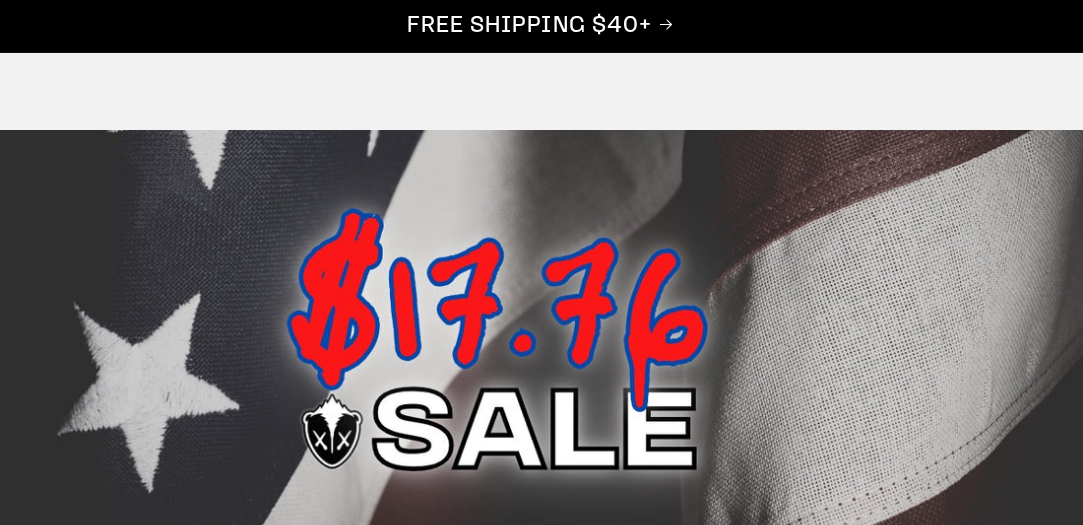 scroll, scrollTop: 300, scrollLeft: 0, axis: vertical 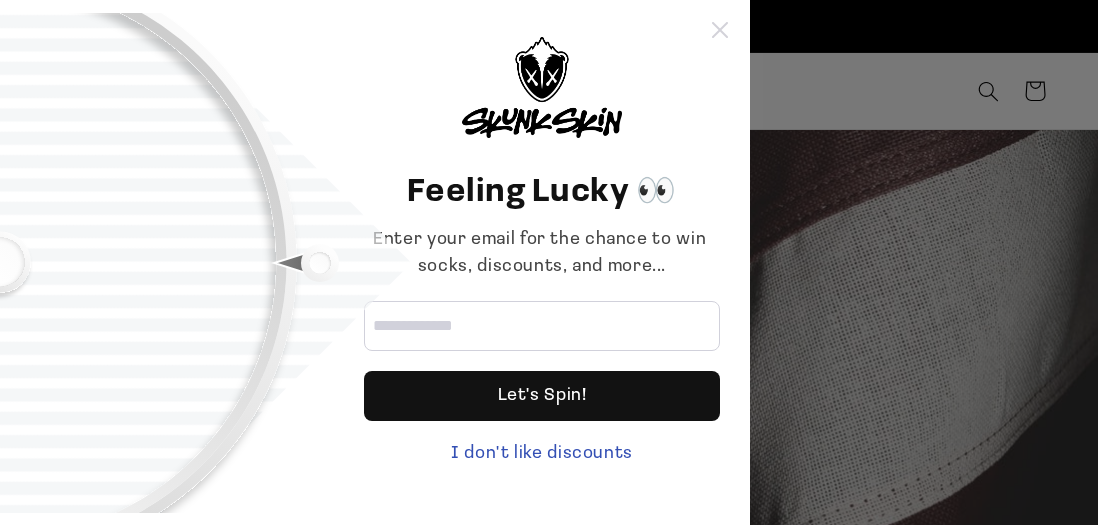 click 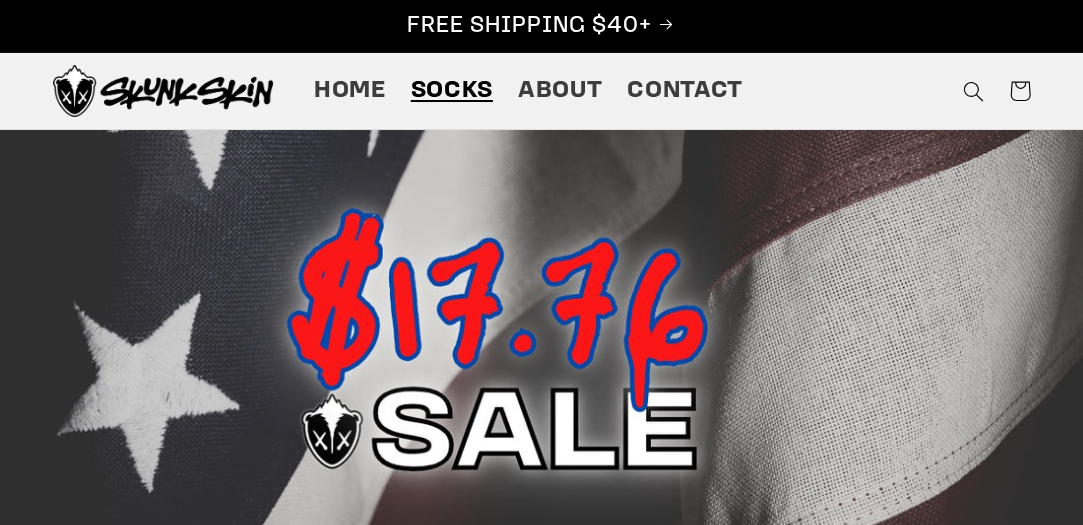 click on "Socks" at bounding box center [452, 91] 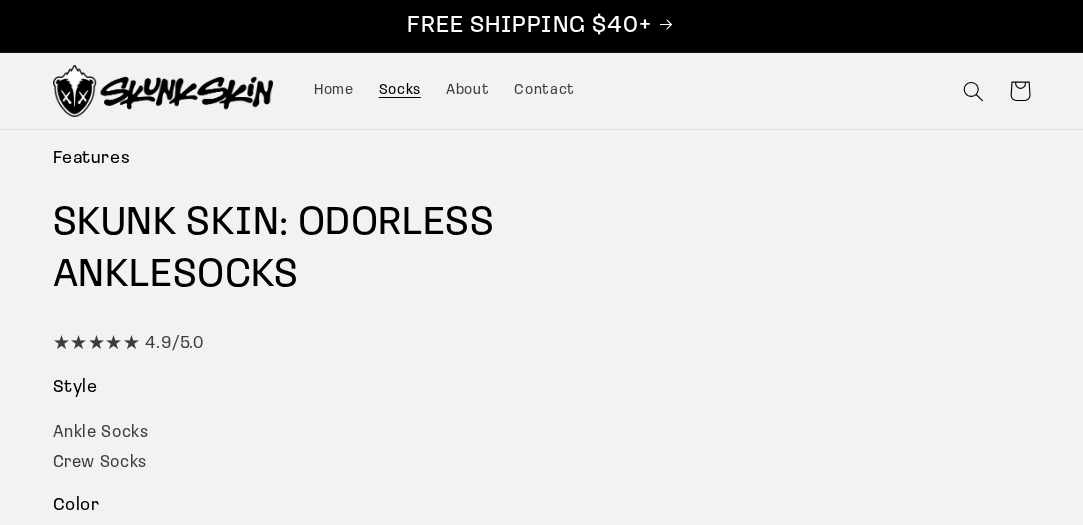 scroll, scrollTop: 0, scrollLeft: 0, axis: both 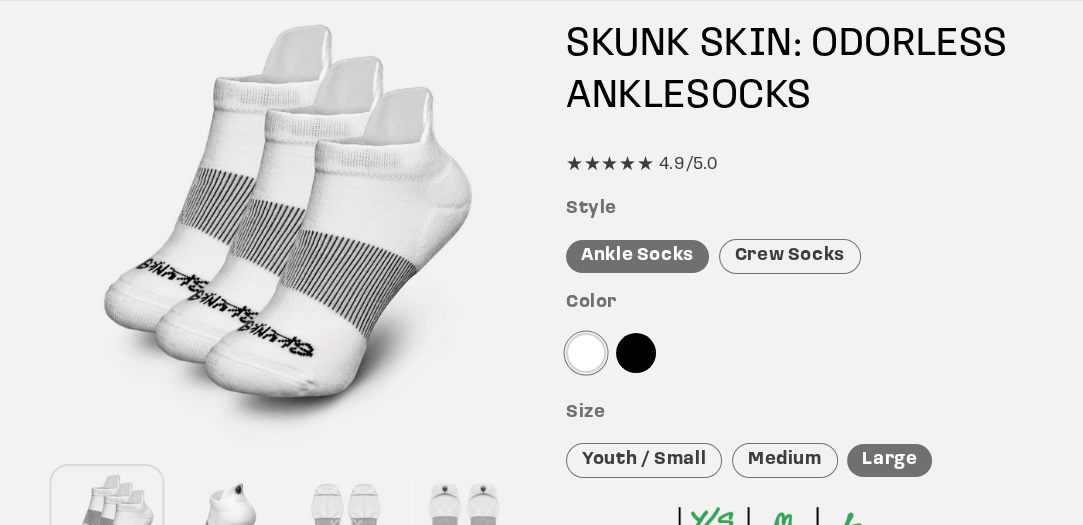 click on "Crew Socks" at bounding box center (790, 256) 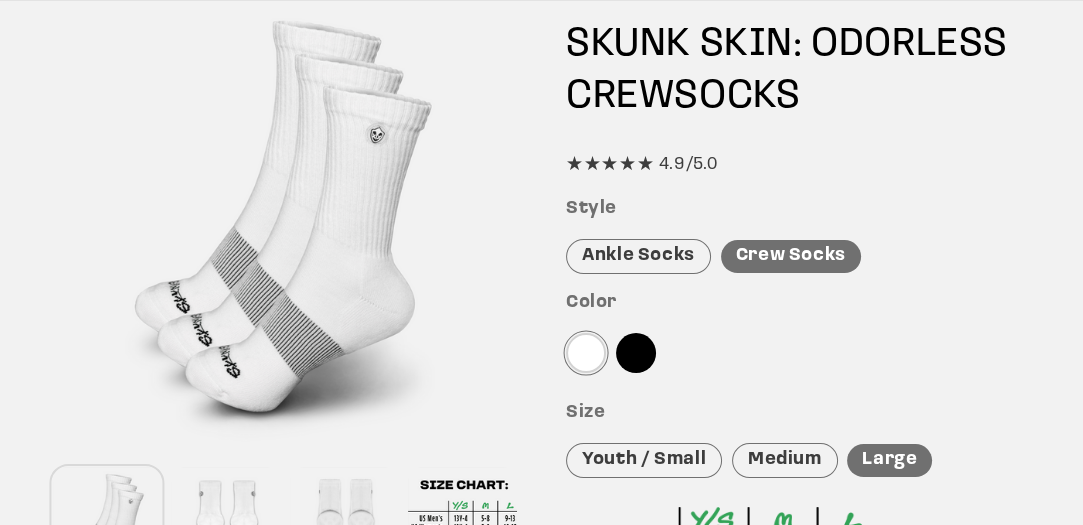 click on "Crew Socks" at bounding box center [791, 256] 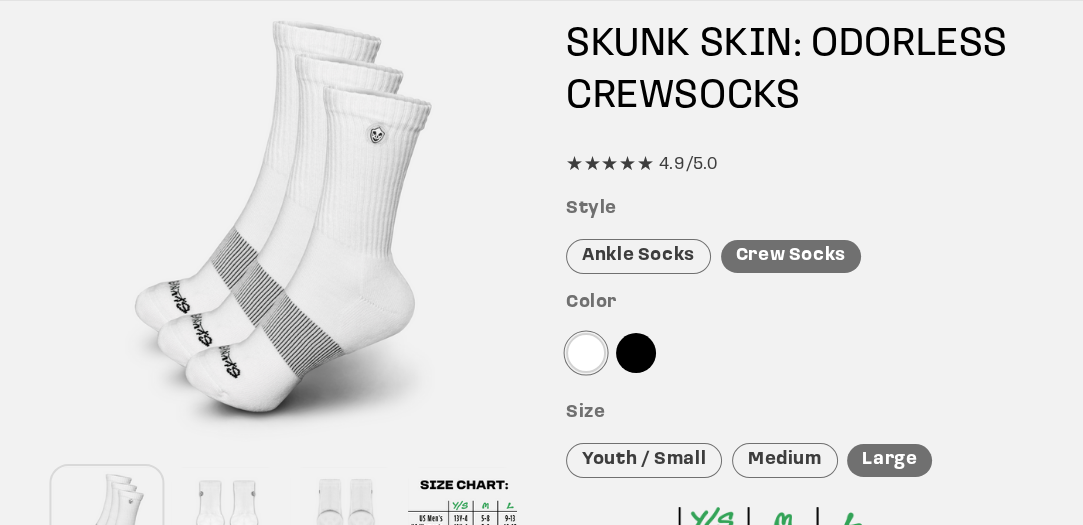 click on "Ankle Socks" at bounding box center (638, 256) 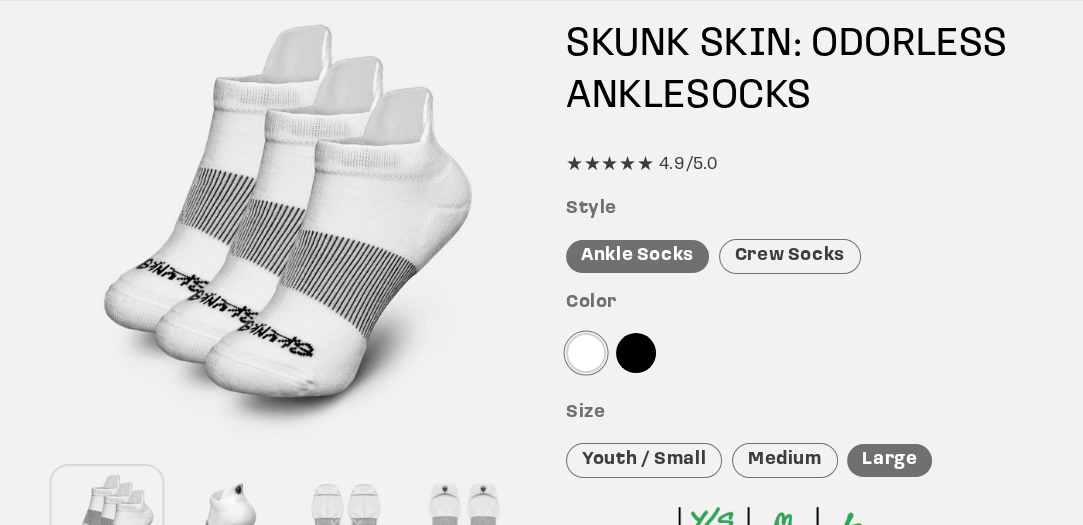 click on "Ankle Socks" at bounding box center (637, 256) 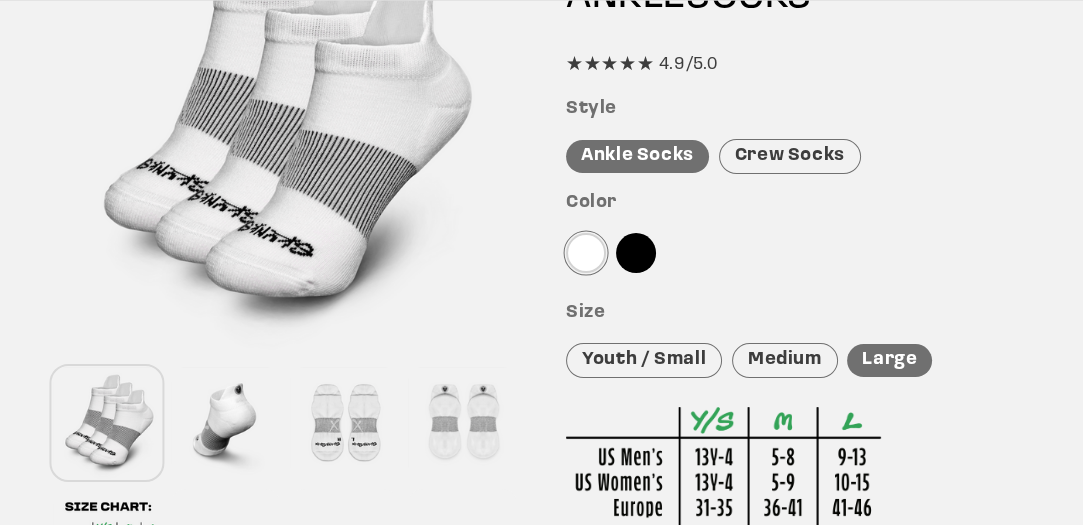 click at bounding box center (586, 253) 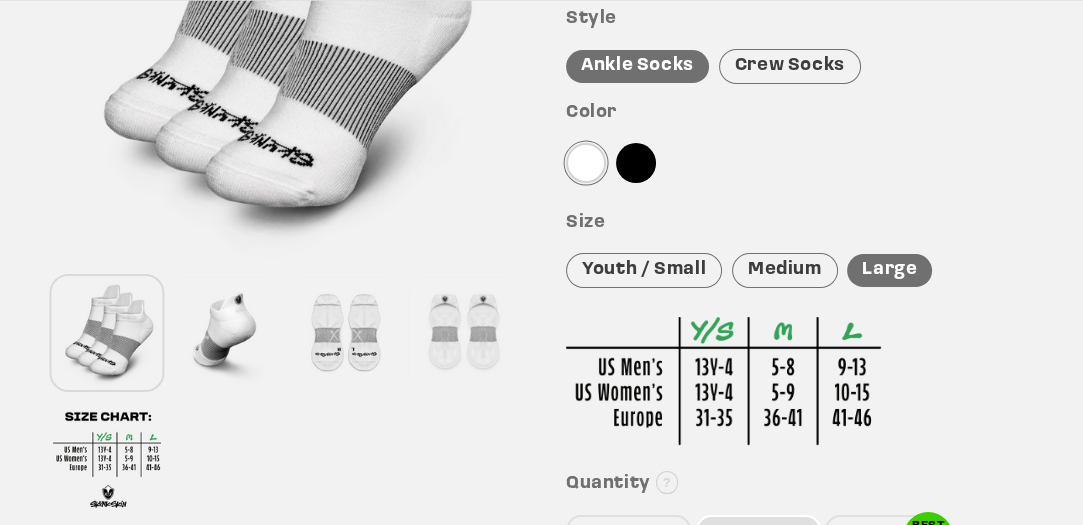 scroll, scrollTop: 400, scrollLeft: 0, axis: vertical 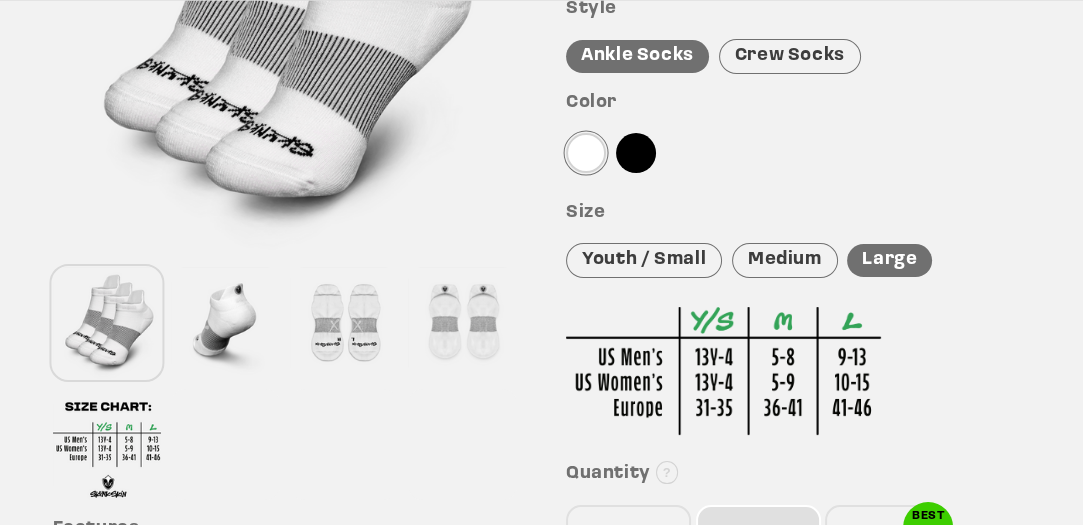 click on "Medium" at bounding box center (785, 260) 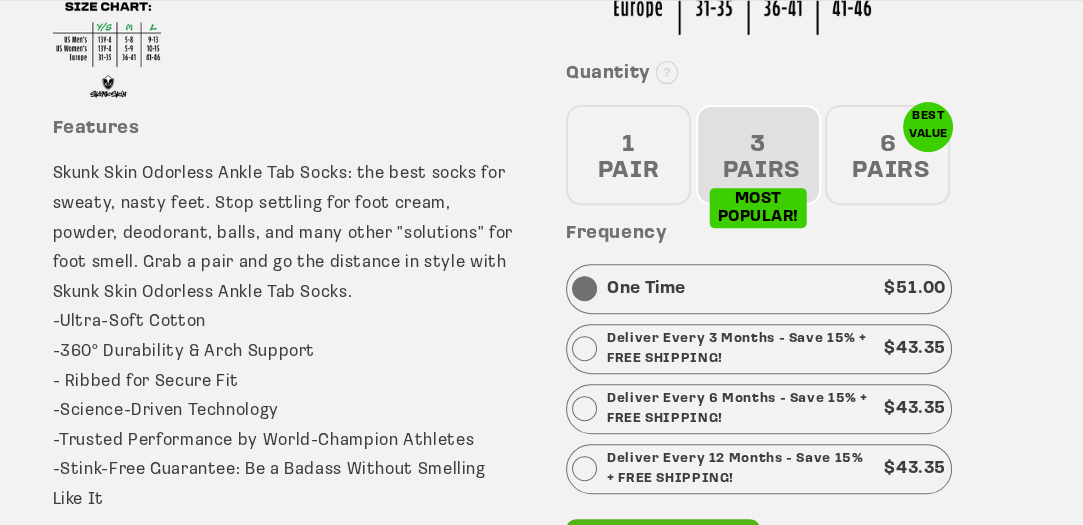 scroll, scrollTop: 900, scrollLeft: 0, axis: vertical 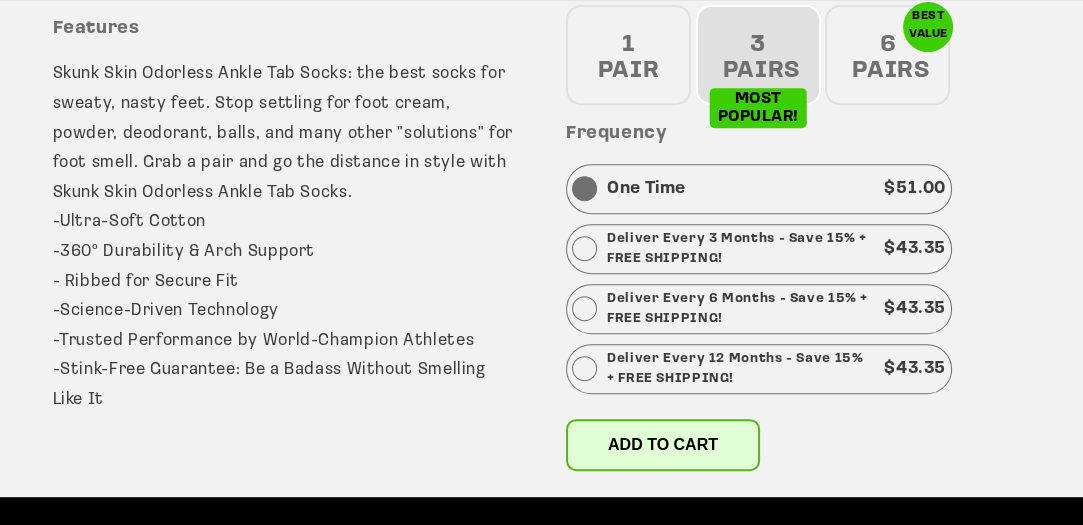 click on "Add to cart" at bounding box center [663, 444] 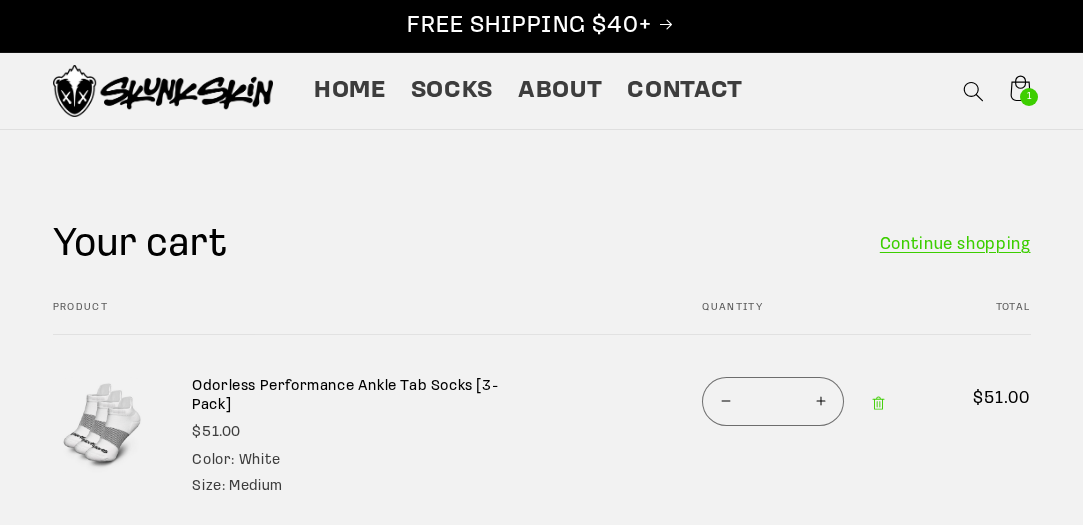 scroll, scrollTop: 0, scrollLeft: 0, axis: both 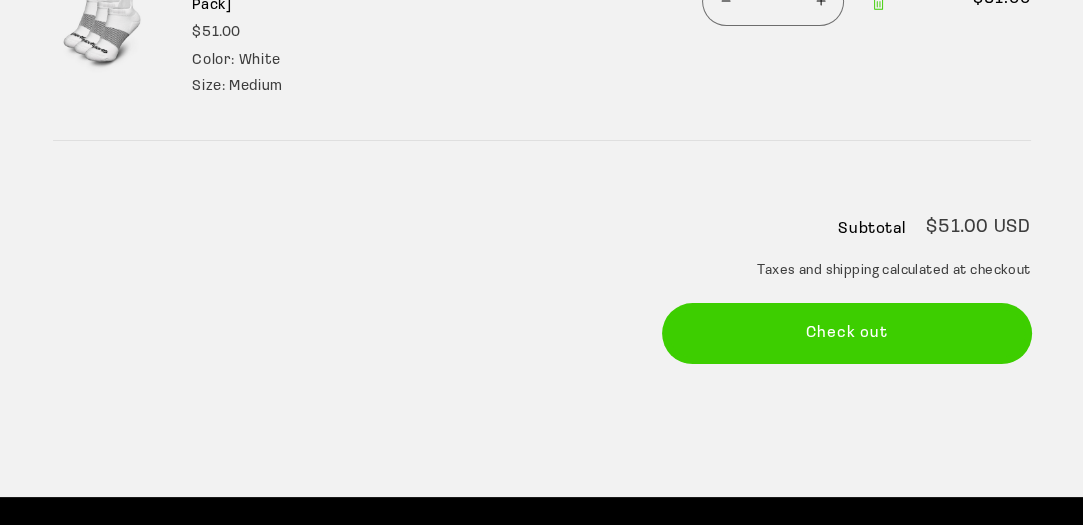 click on "Check out" at bounding box center (847, 333) 